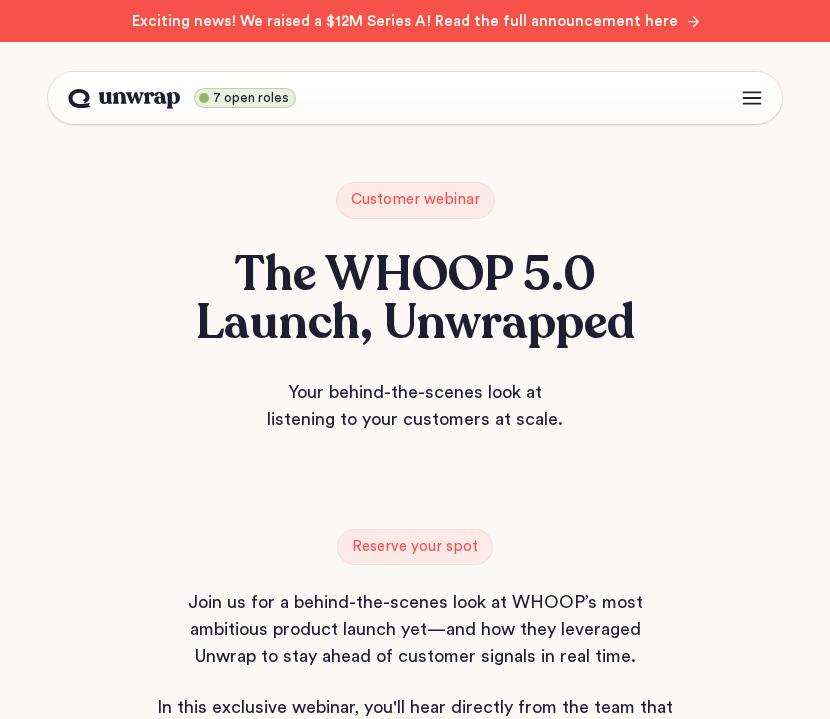 scroll, scrollTop: 0, scrollLeft: 0, axis: both 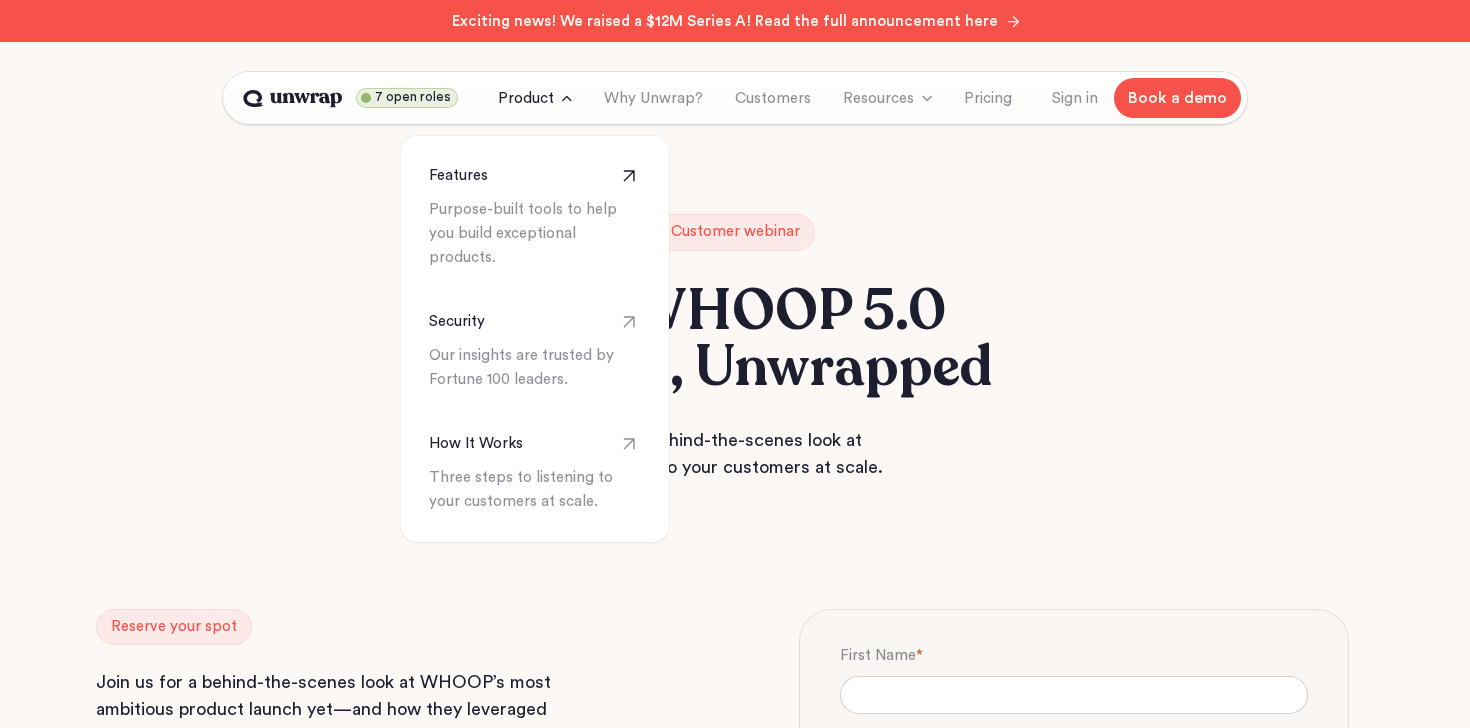 click on "Features" at bounding box center (458, 176) 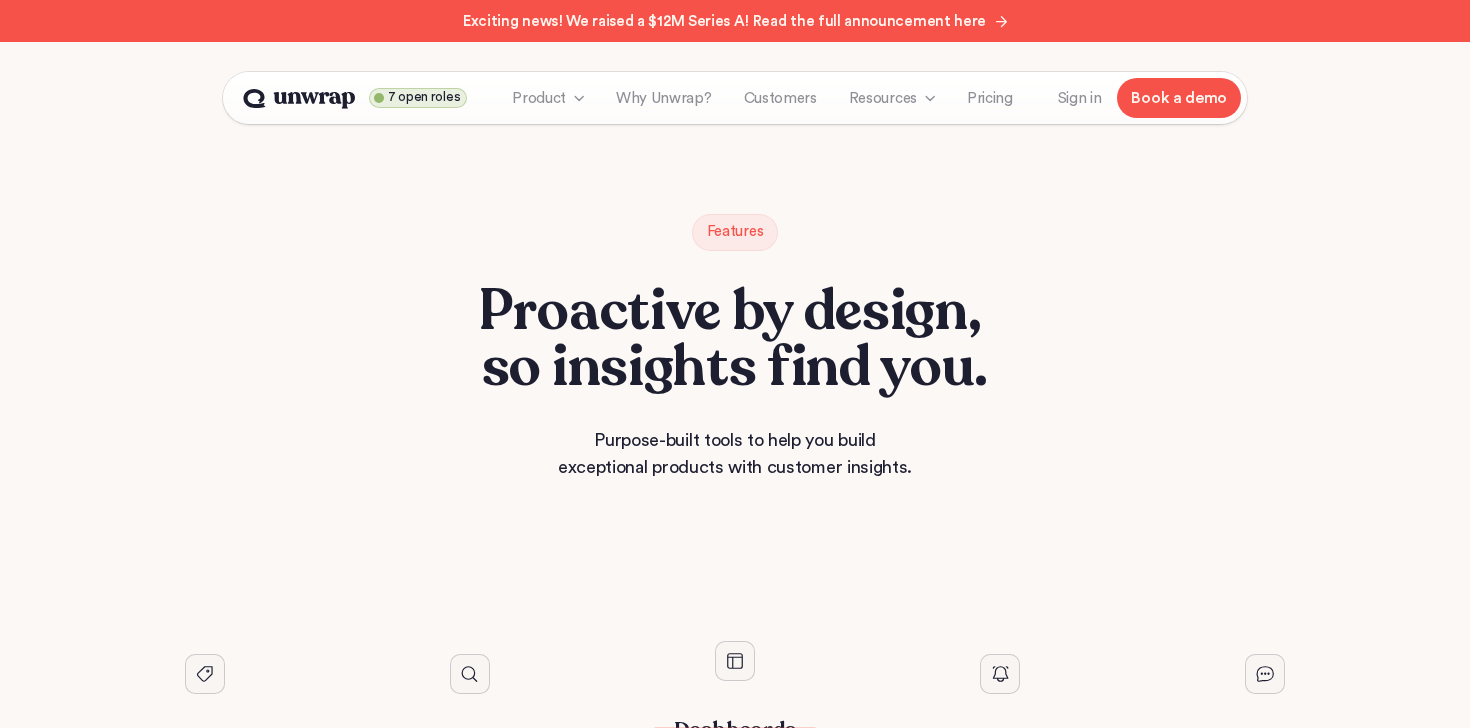 scroll, scrollTop: 0, scrollLeft: 0, axis: both 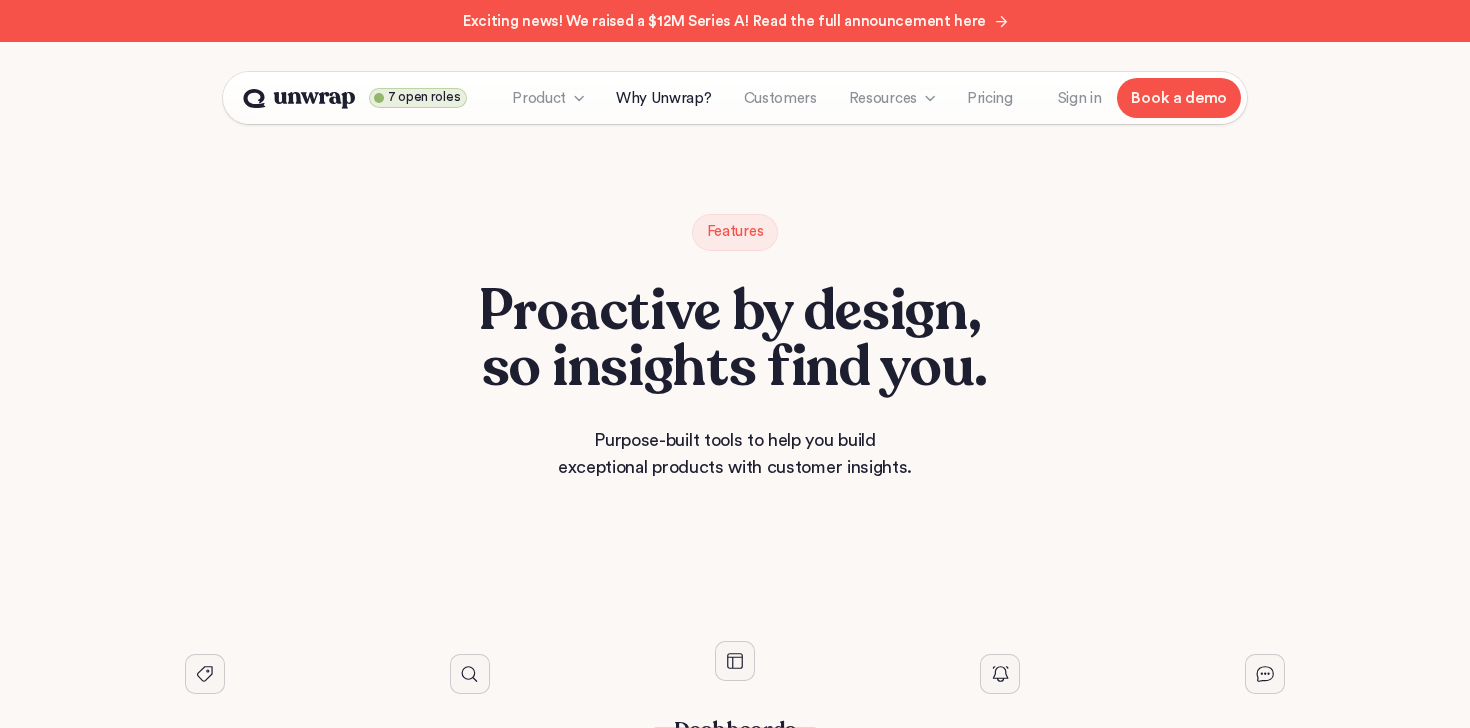 click on "Why Unwrap?" at bounding box center [664, 98] 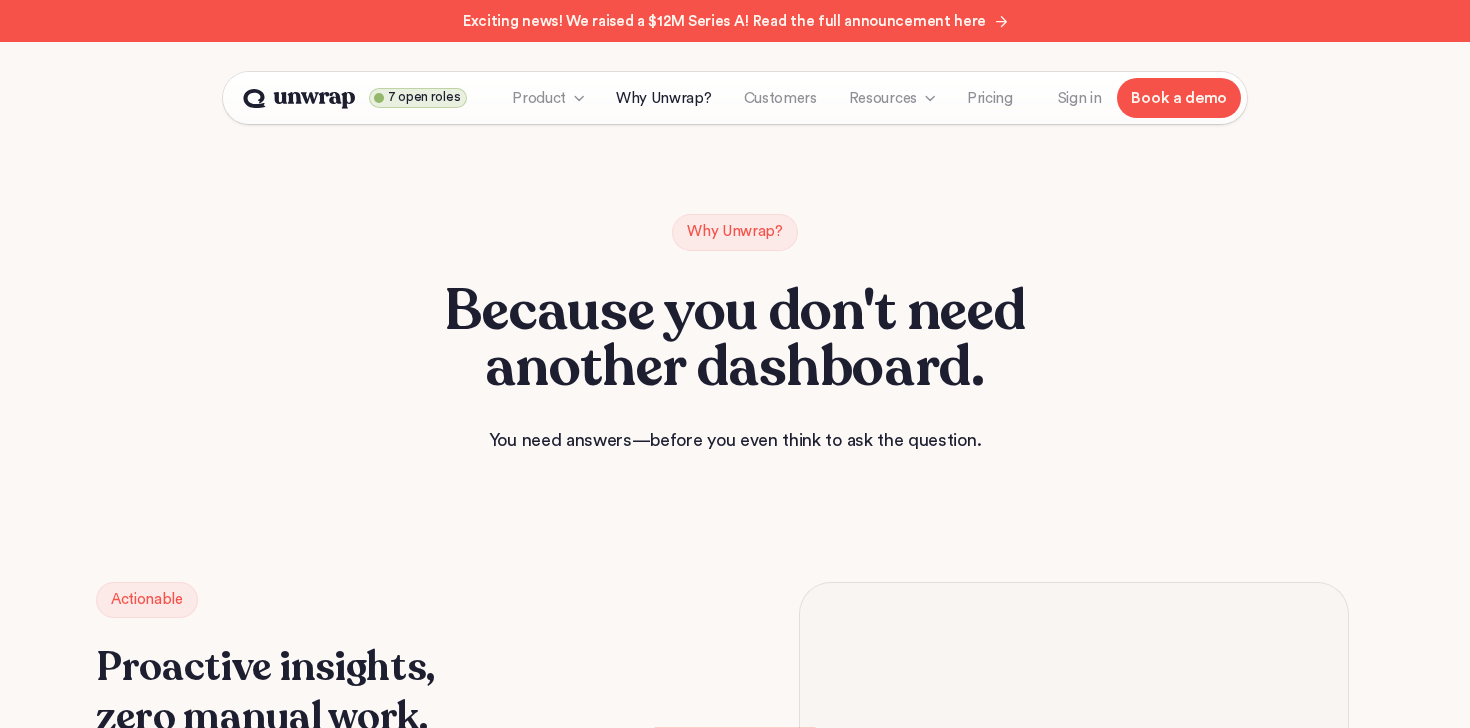 scroll, scrollTop: 0, scrollLeft: 0, axis: both 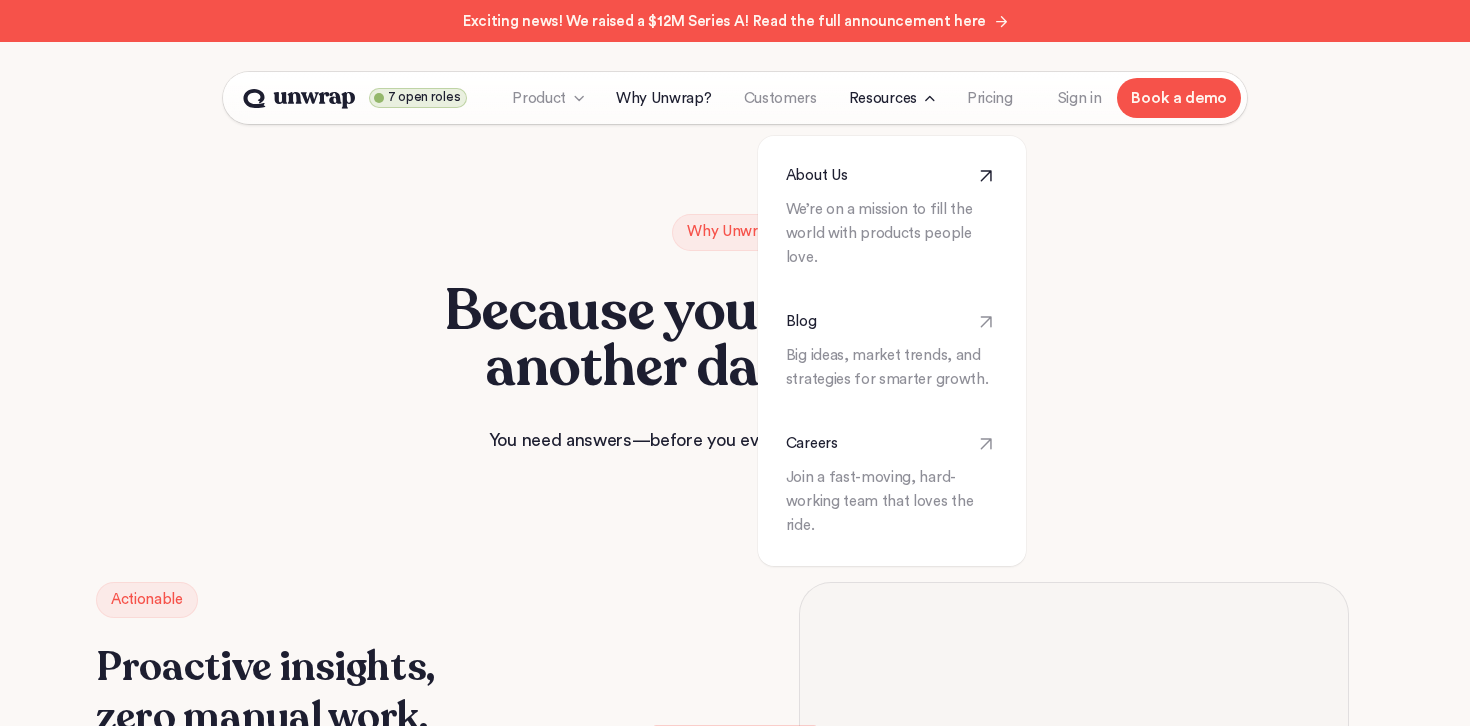 click on "About Us" at bounding box center (816, 176) 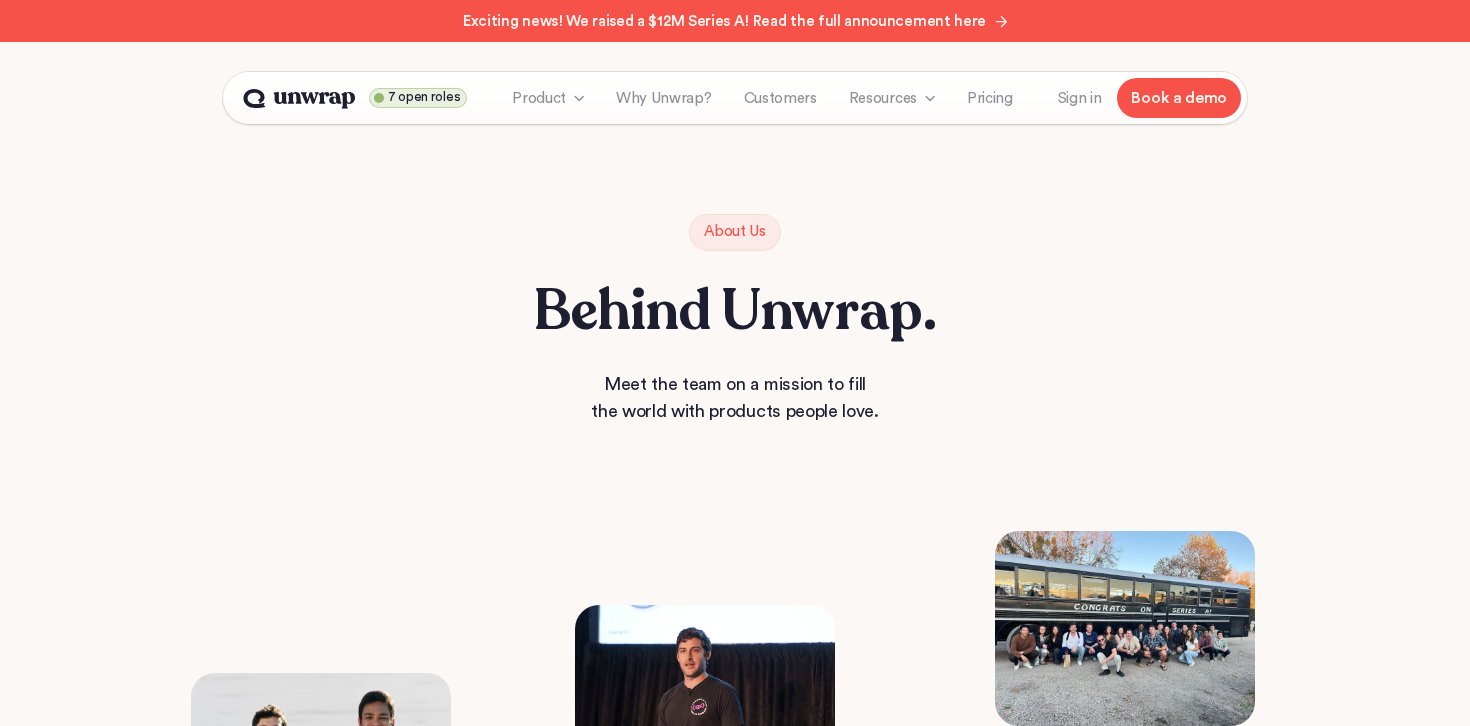 scroll, scrollTop: 0, scrollLeft: 0, axis: both 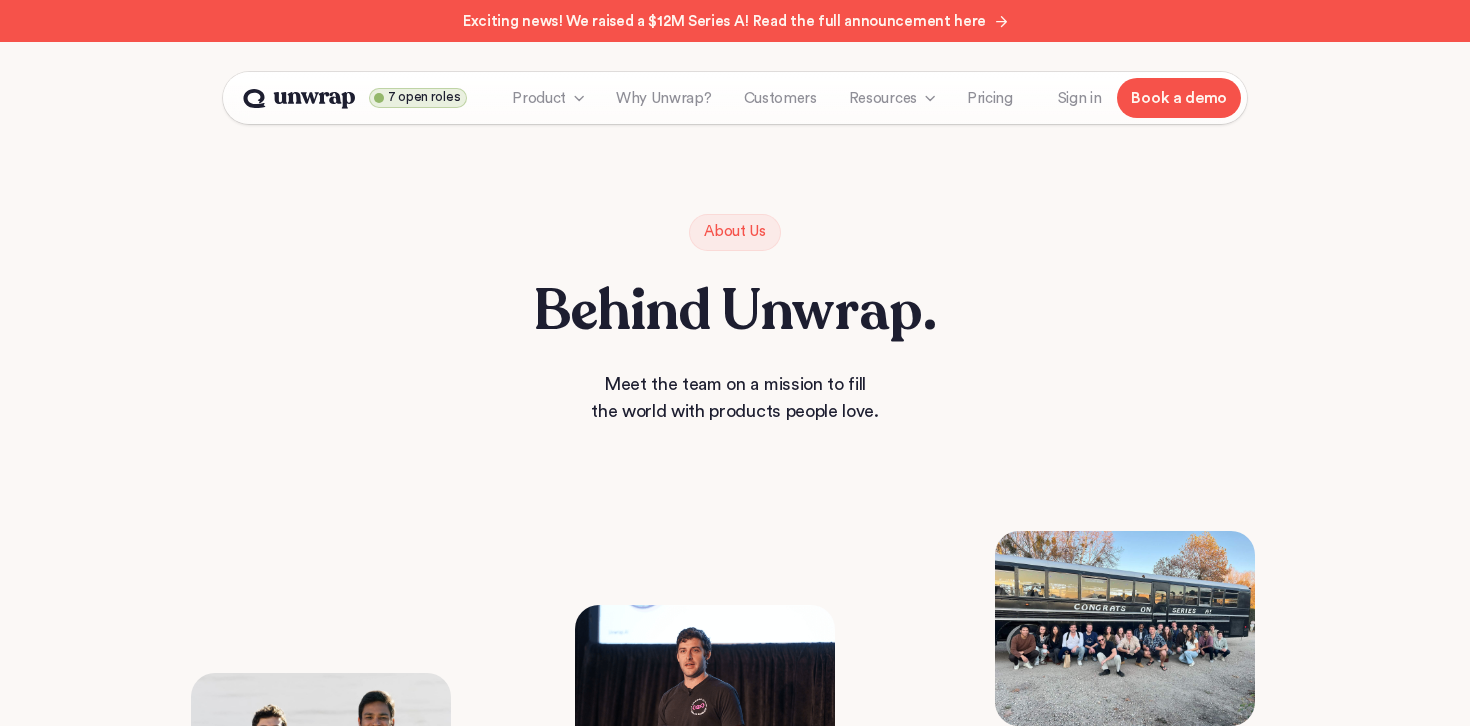 click 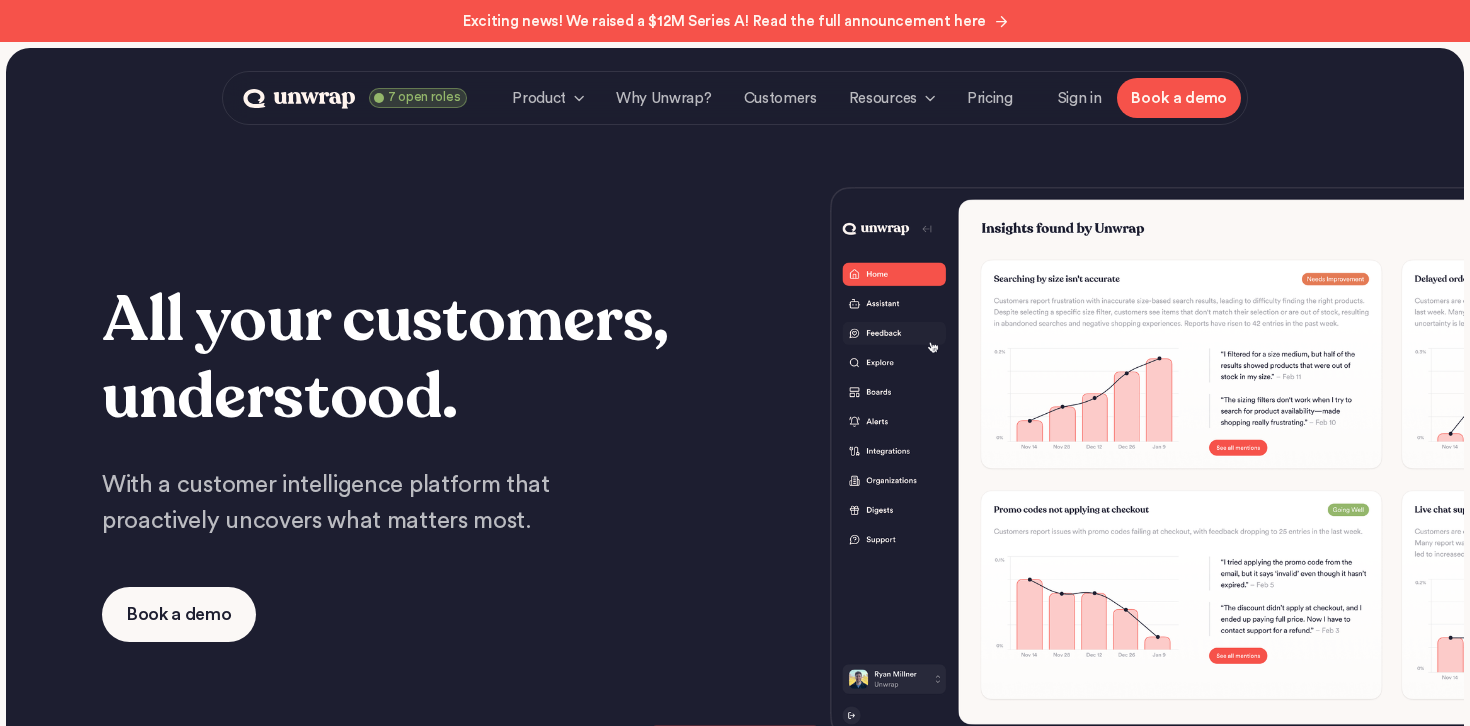 scroll, scrollTop: 0, scrollLeft: 0, axis: both 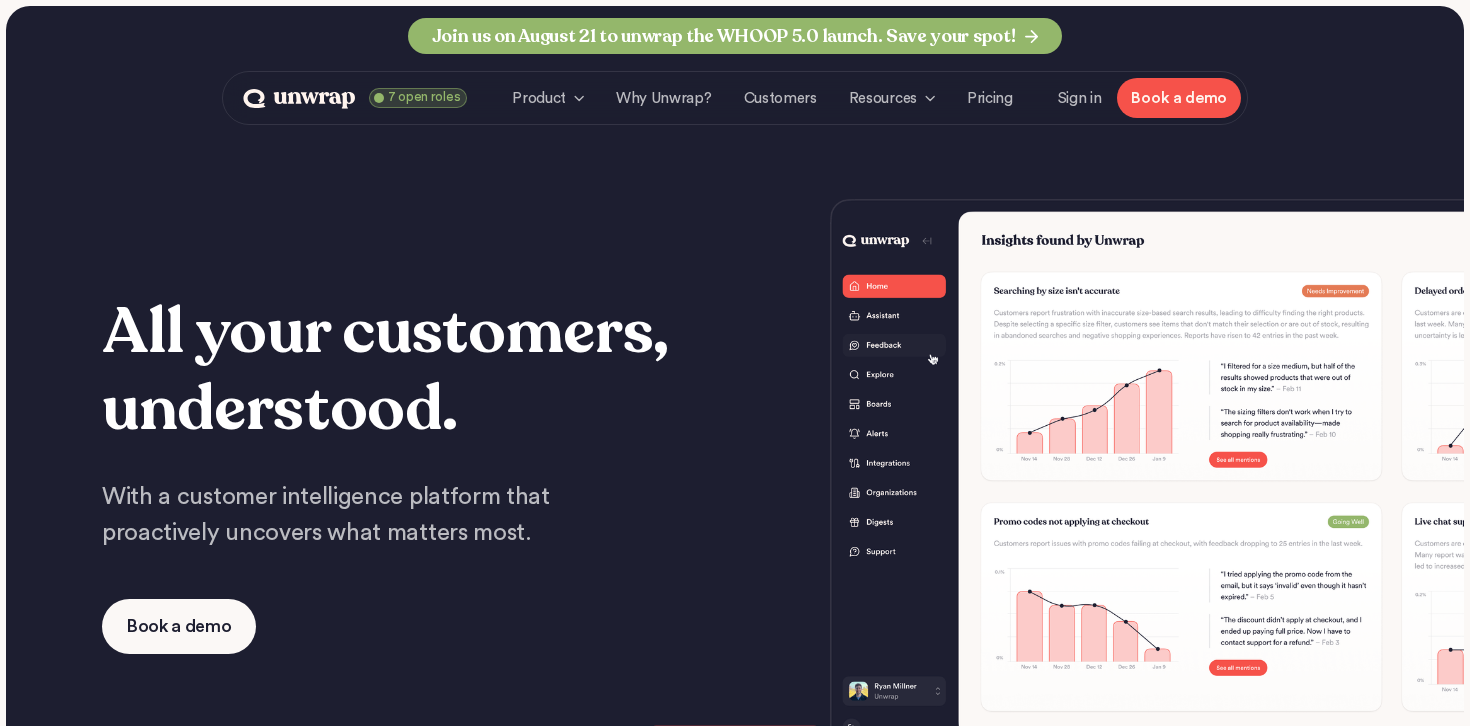 click on "Join us on August 21 to unwrap the WHOOP 5.0 launch. Save your spot!" at bounding box center (724, 36) 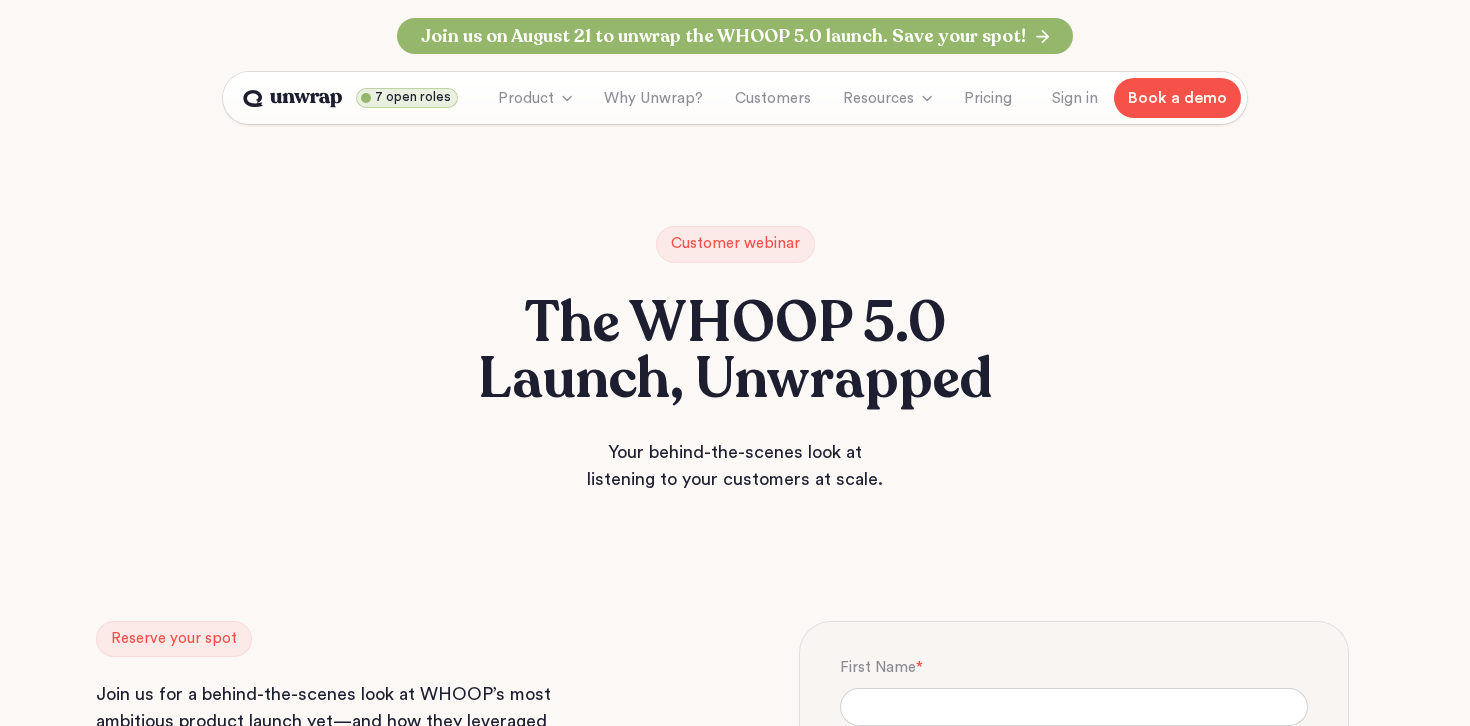 scroll, scrollTop: 0, scrollLeft: 0, axis: both 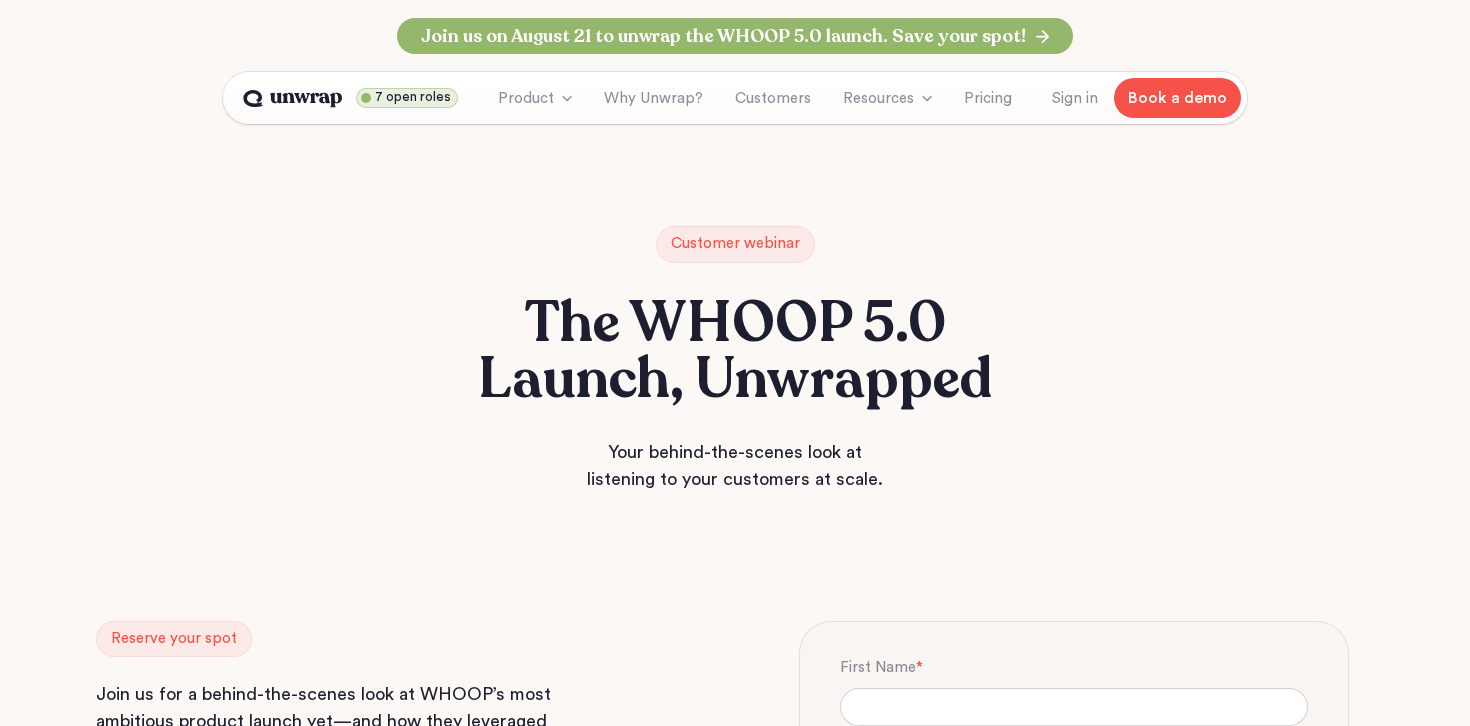 click 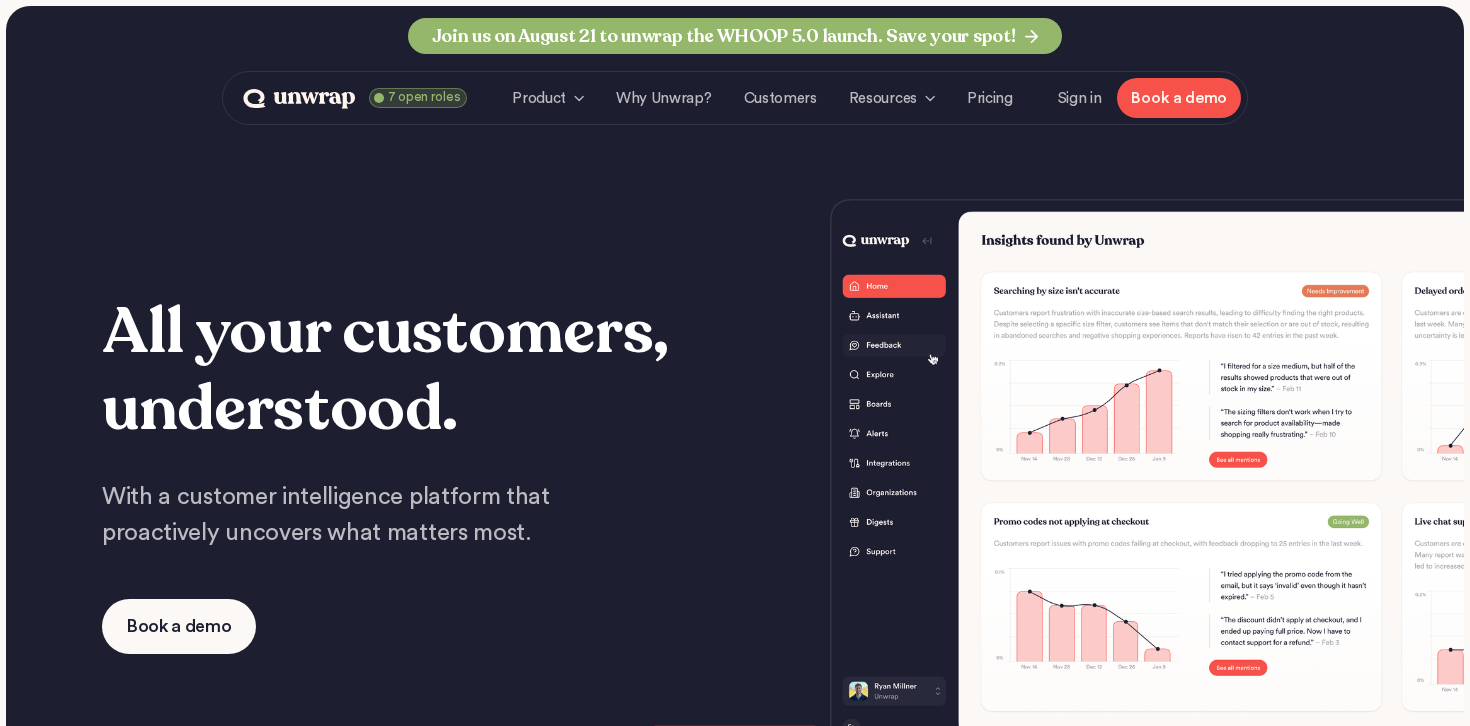 scroll, scrollTop: 0, scrollLeft: 0, axis: both 